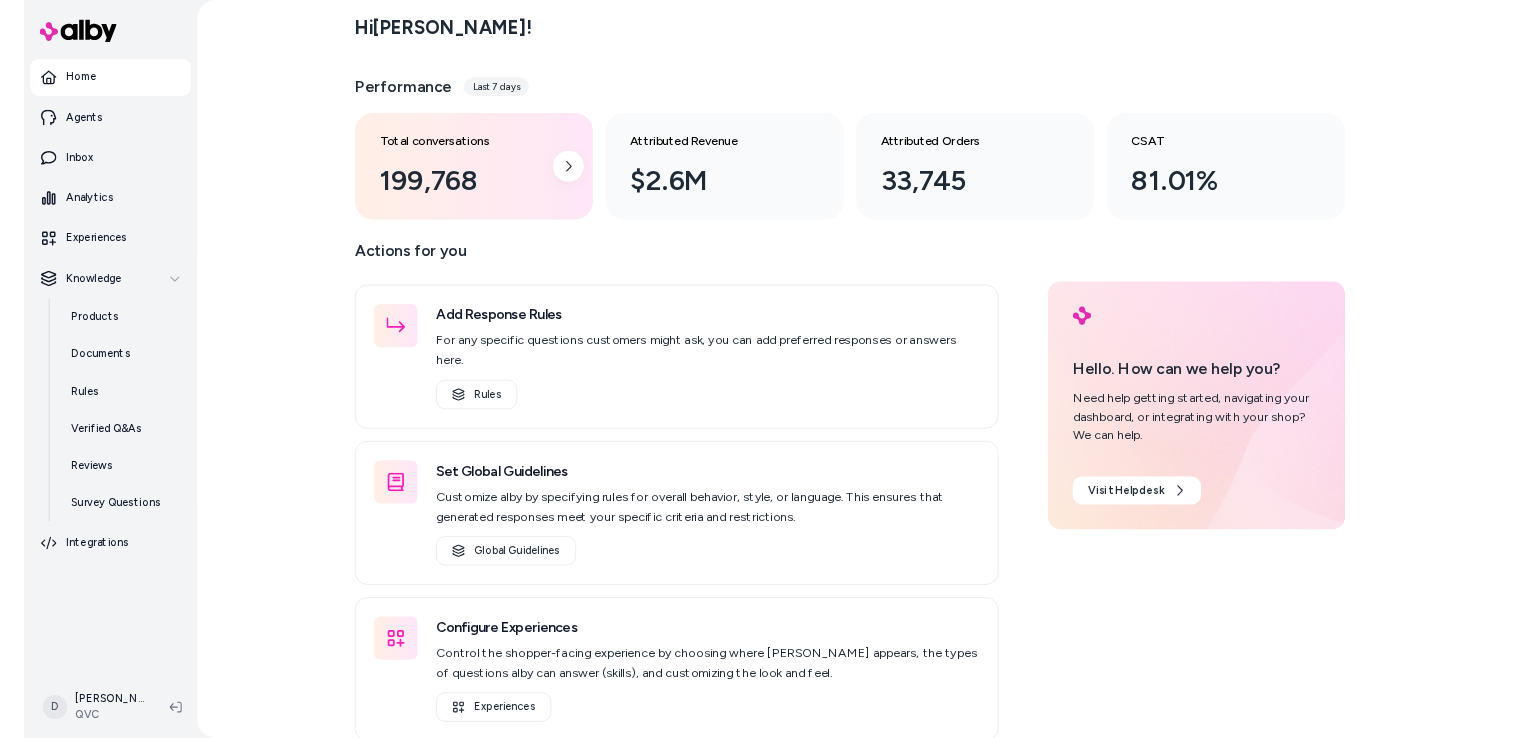 scroll, scrollTop: 0, scrollLeft: 0, axis: both 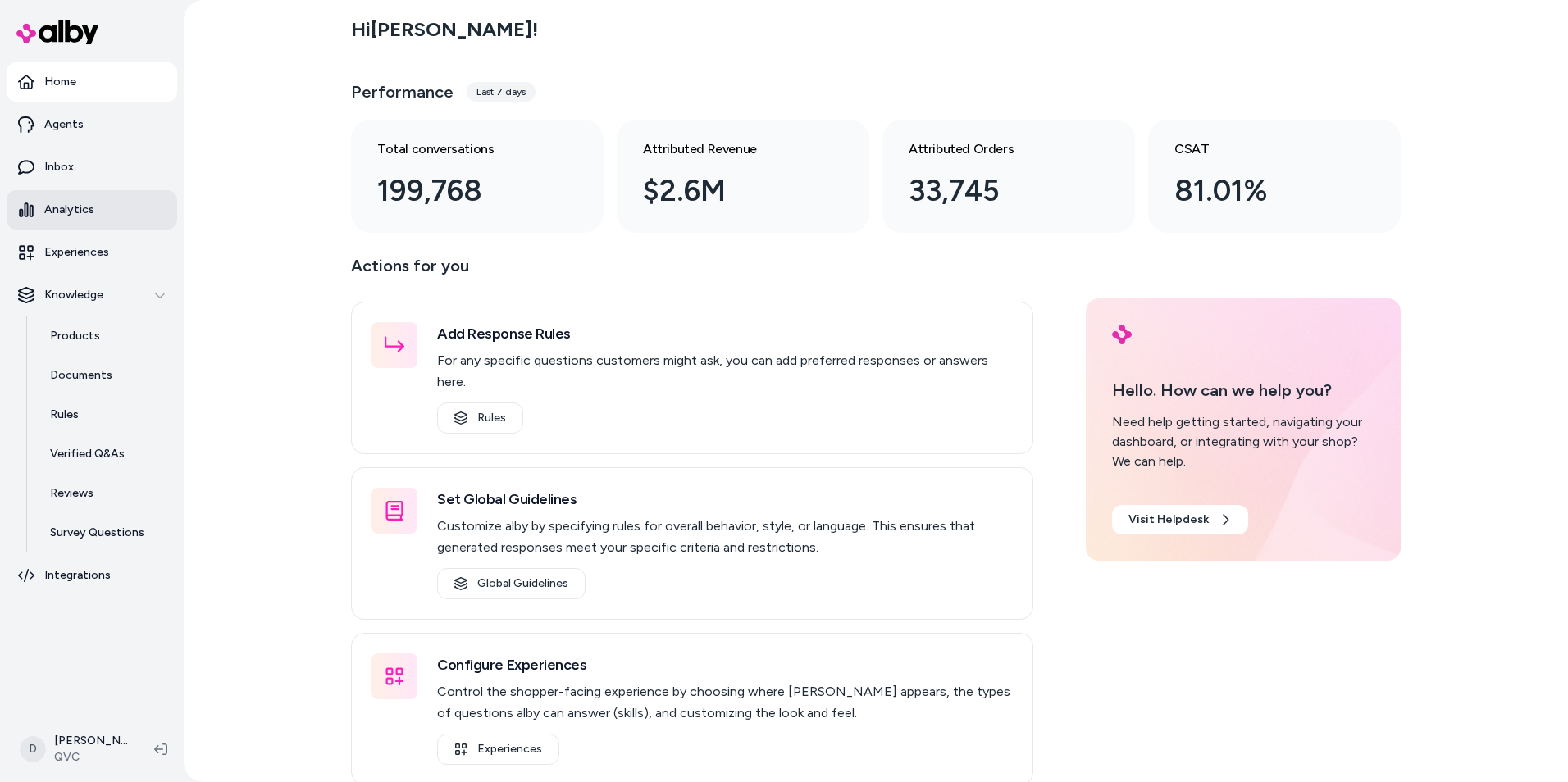 click on "Analytics" at bounding box center [69, 210] 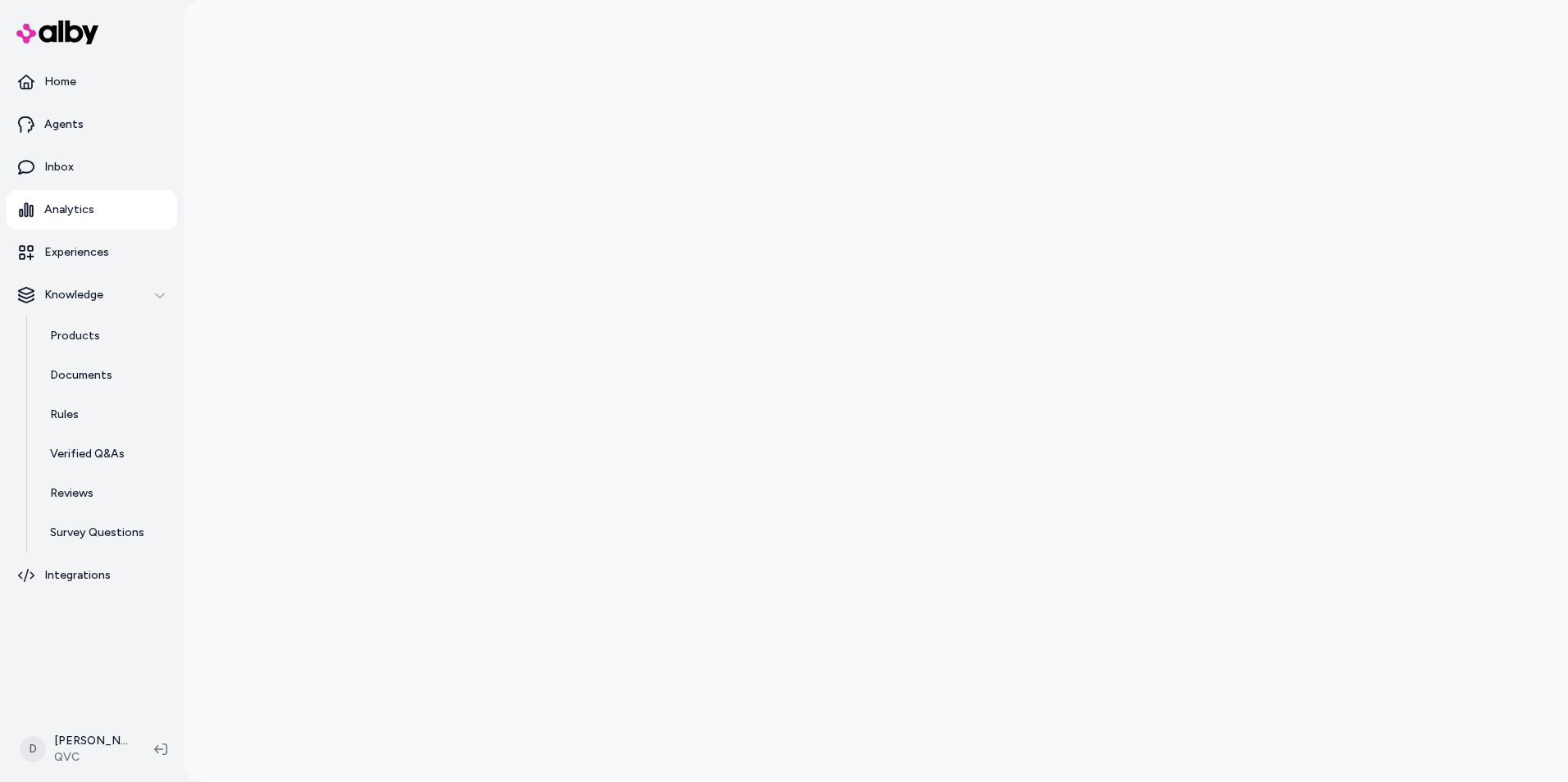 click at bounding box center [876, 391] 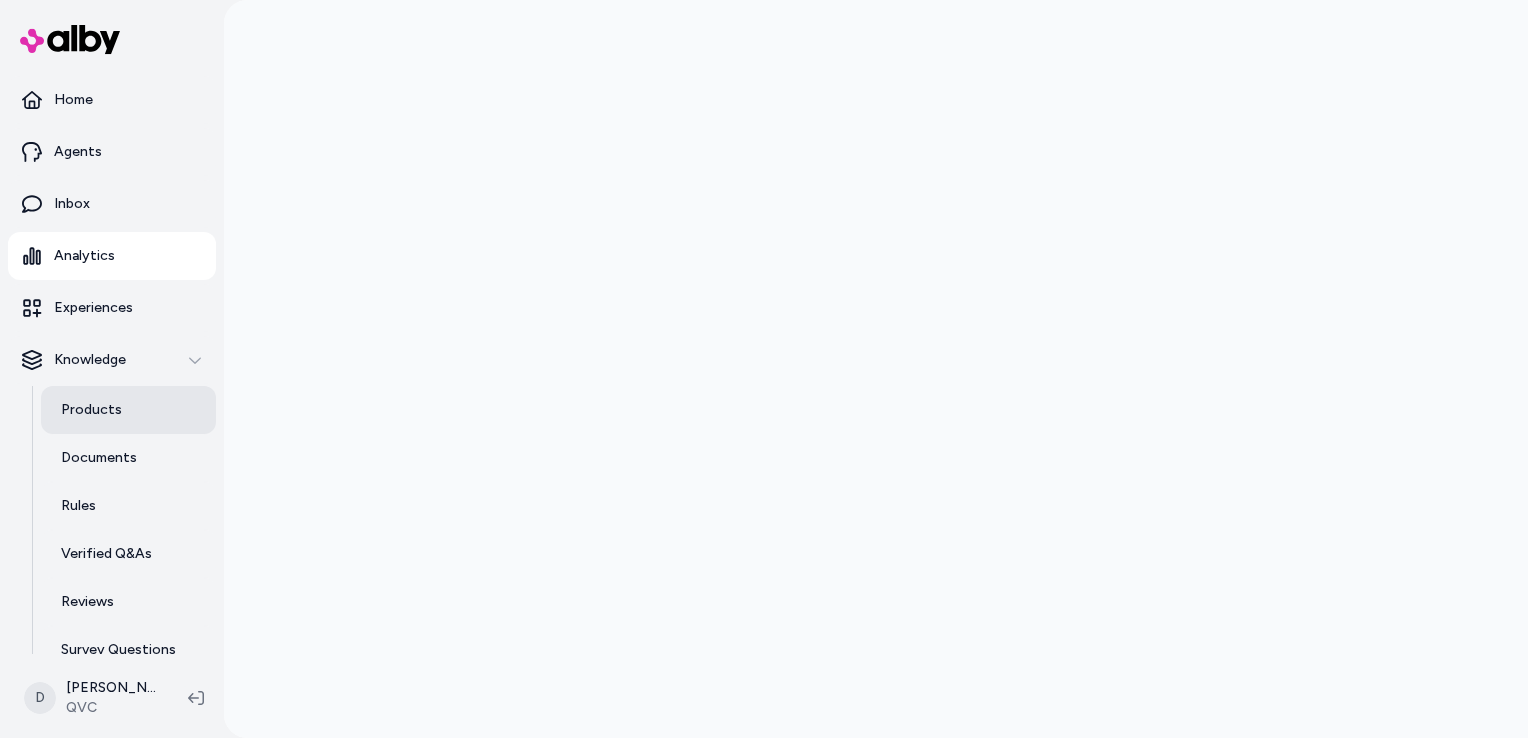 click on "Products" at bounding box center (91, 410) 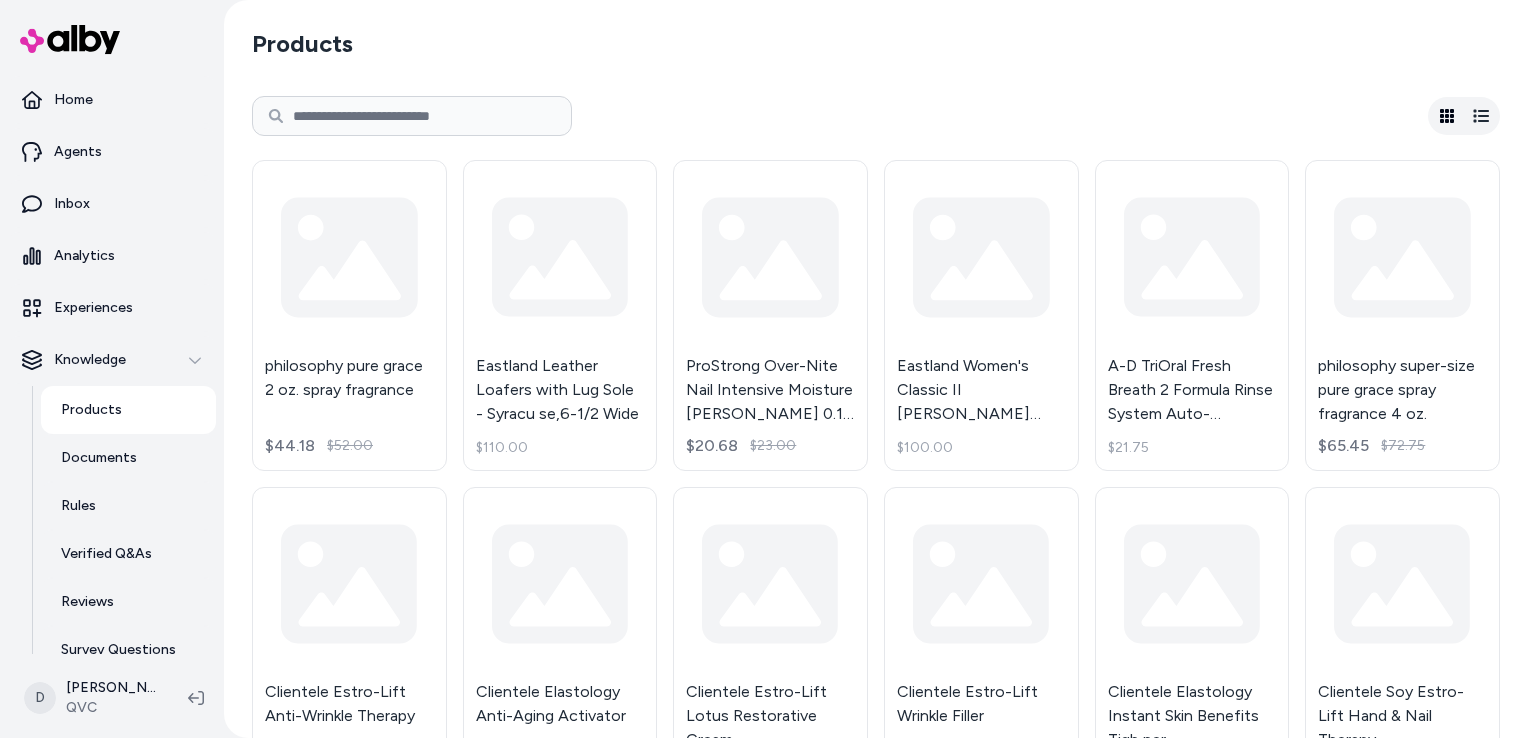 scroll, scrollTop: 0, scrollLeft: 0, axis: both 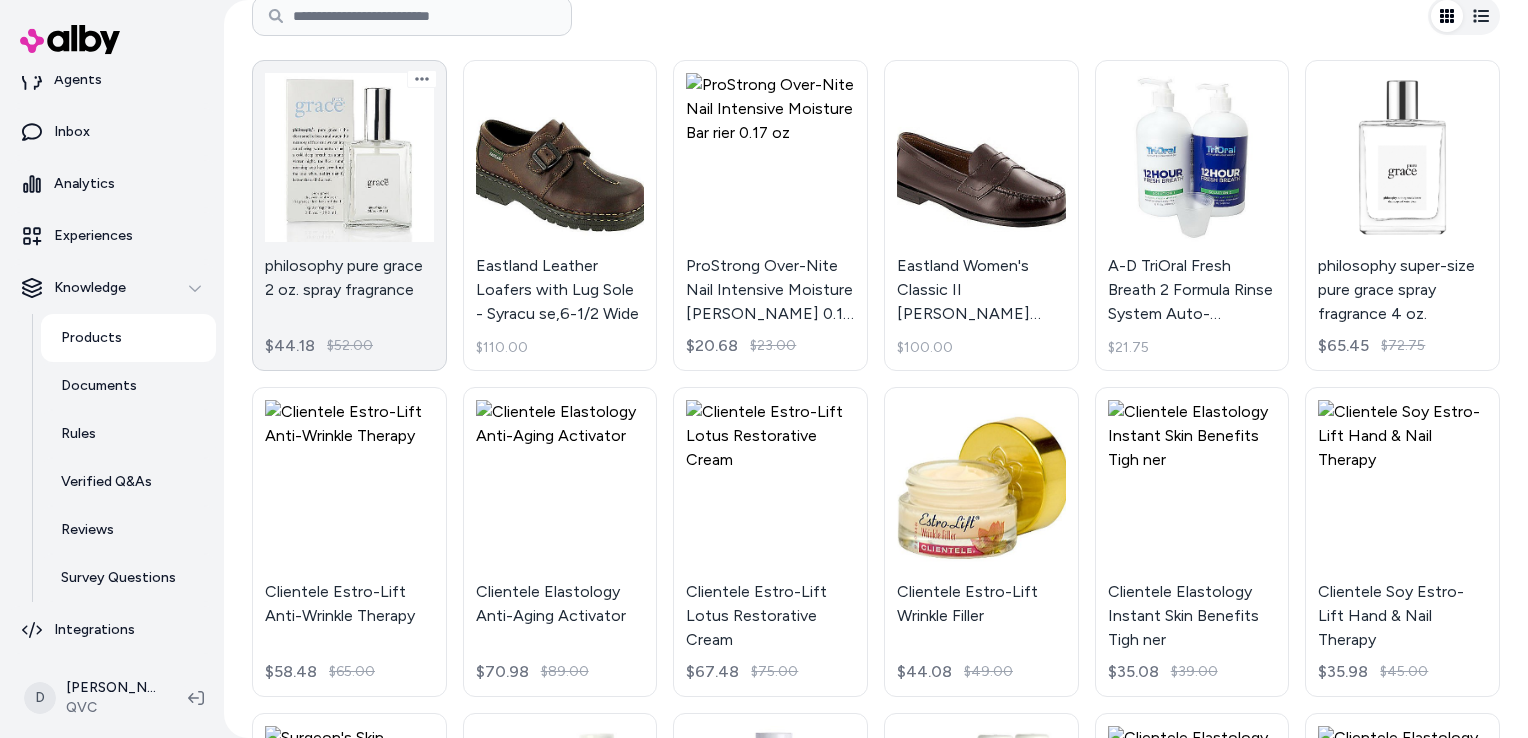 click on "philosophy pure grace 2 oz. spray fragrance $44.18 $52.00" at bounding box center (349, 215) 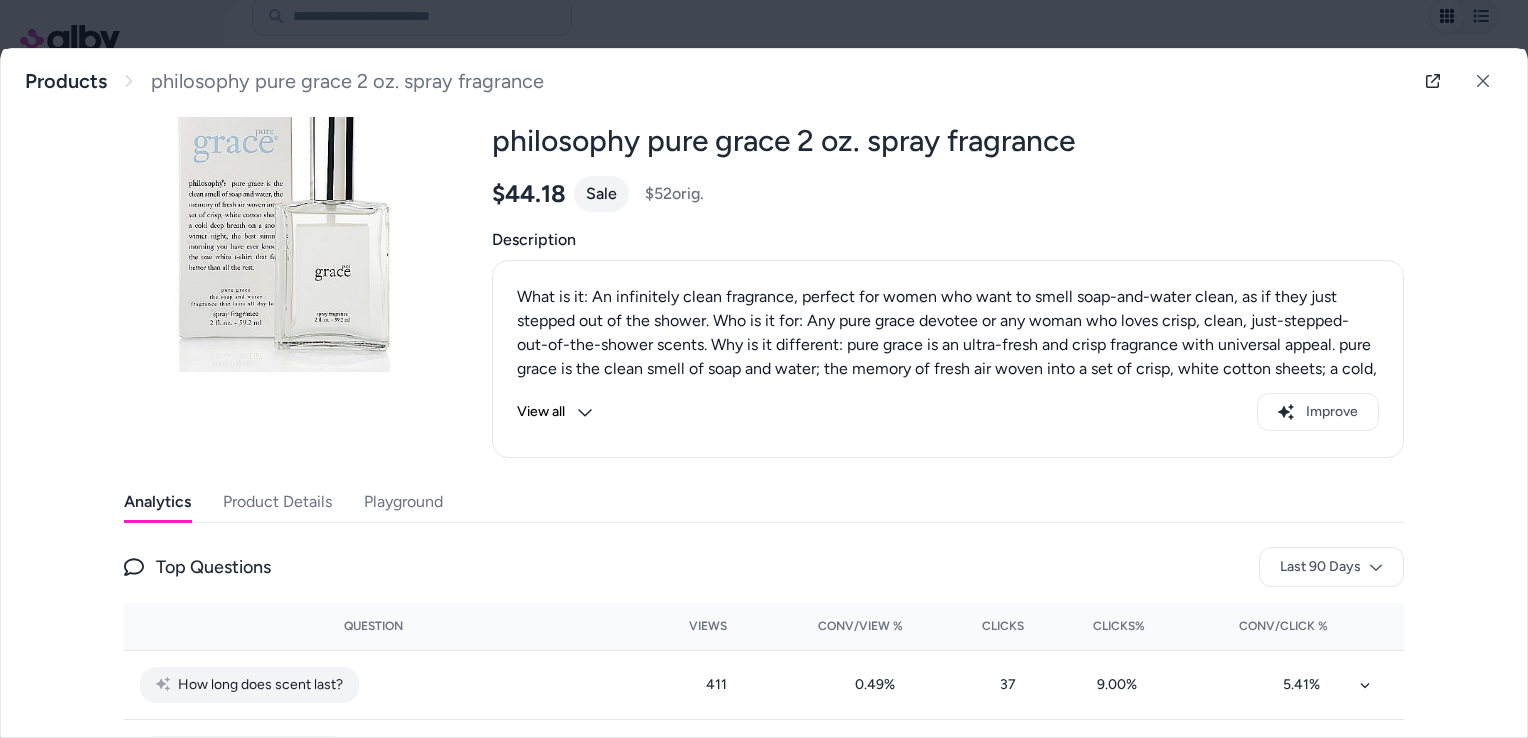 scroll, scrollTop: 100, scrollLeft: 0, axis: vertical 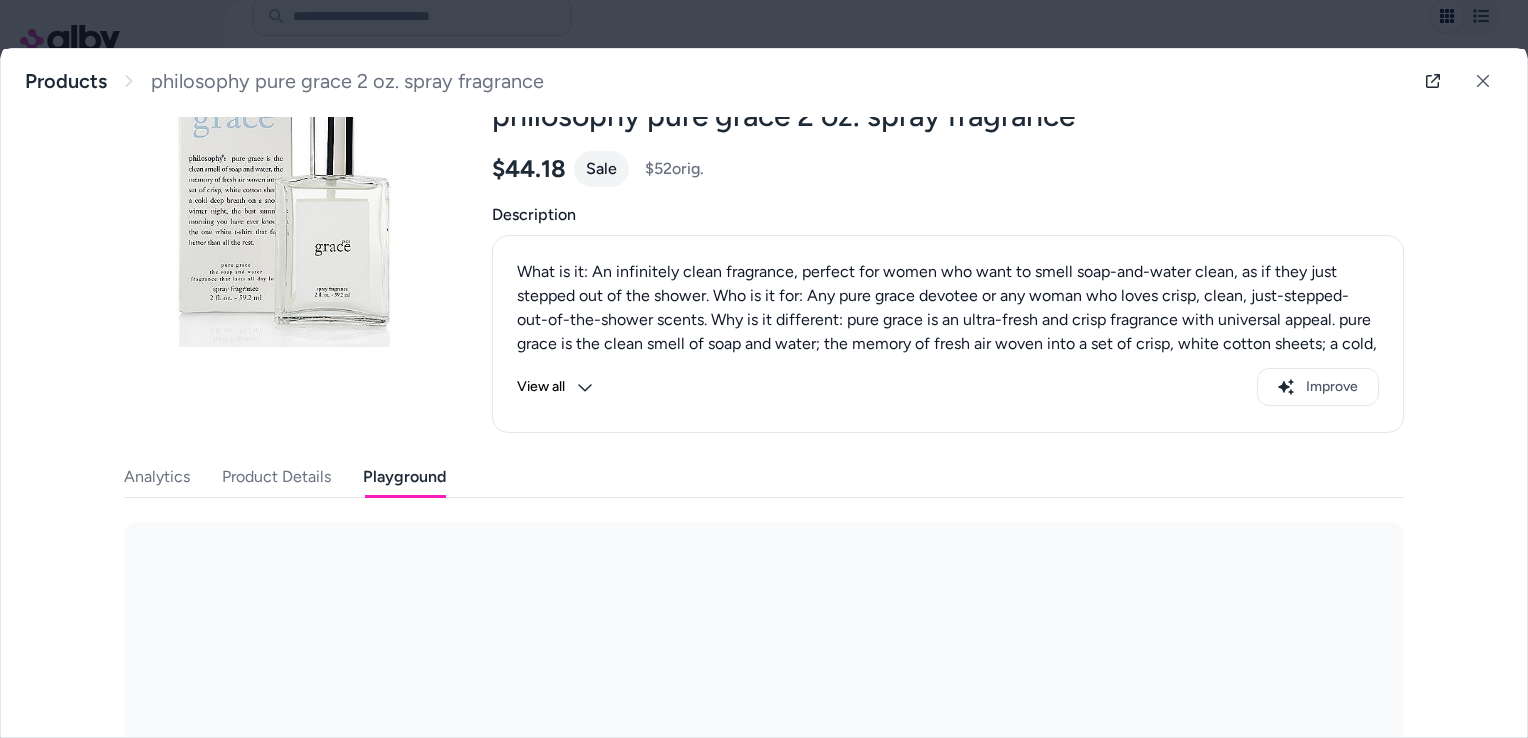 click on "Playground" at bounding box center [404, 477] 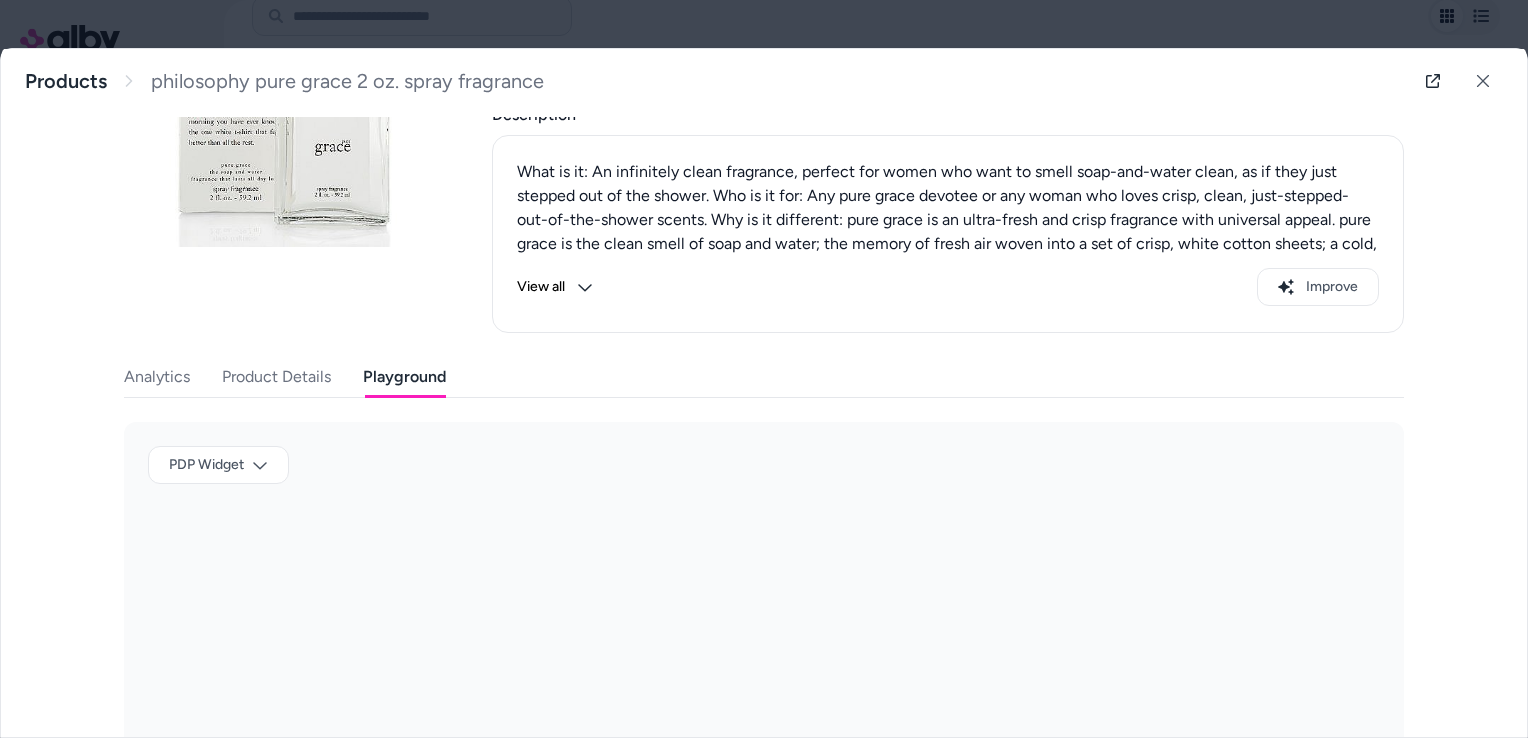 scroll, scrollTop: 300, scrollLeft: 0, axis: vertical 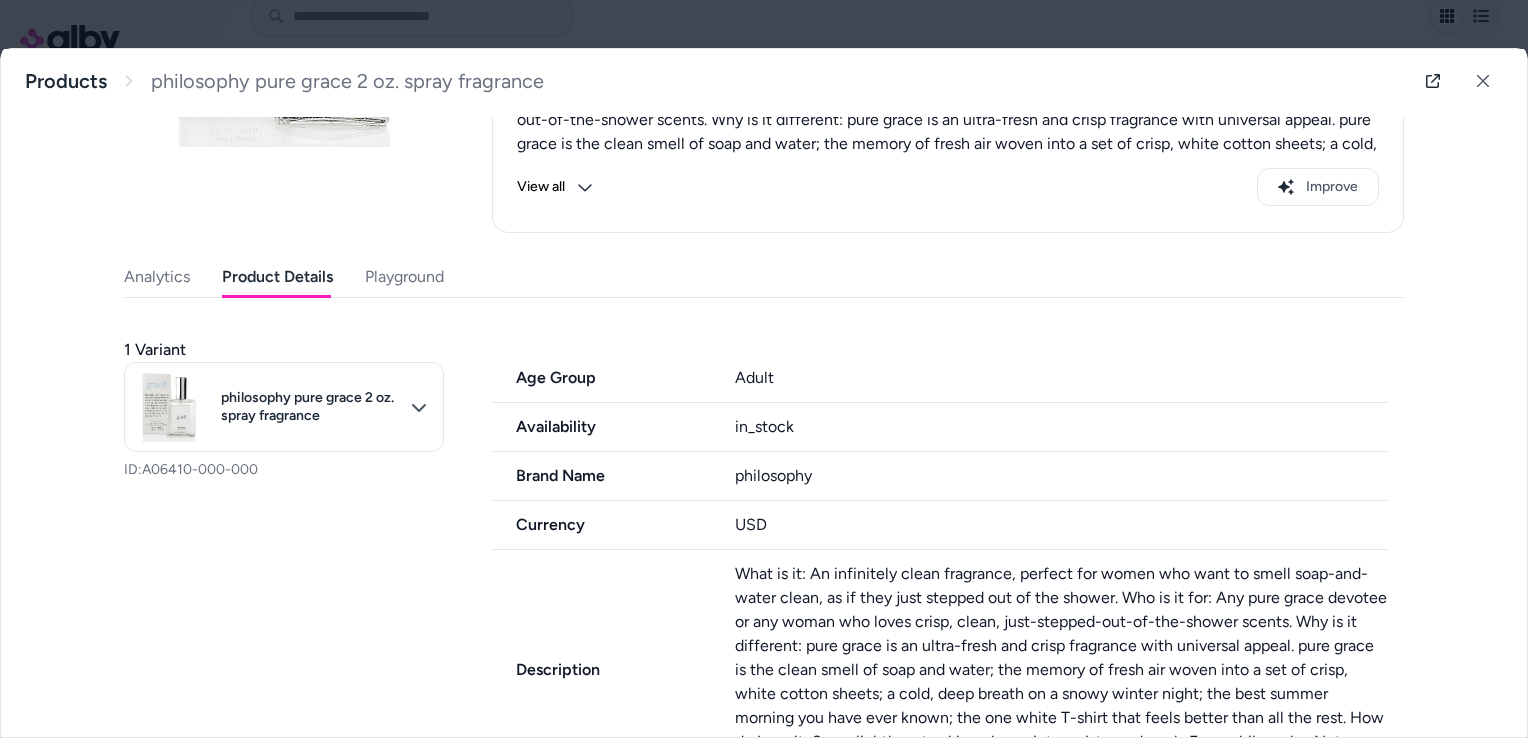 click on "Product Details" at bounding box center (277, 277) 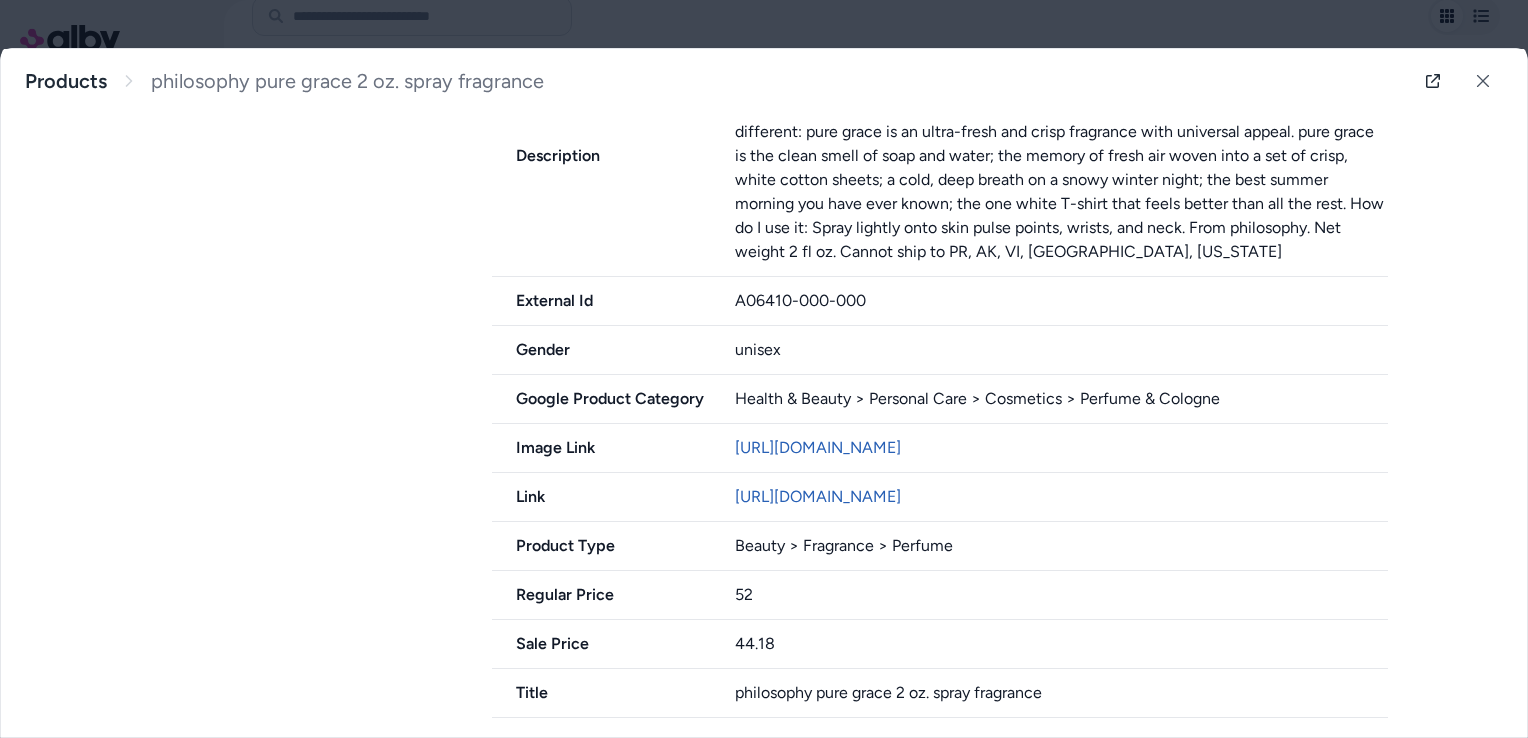 scroll, scrollTop: 822, scrollLeft: 0, axis: vertical 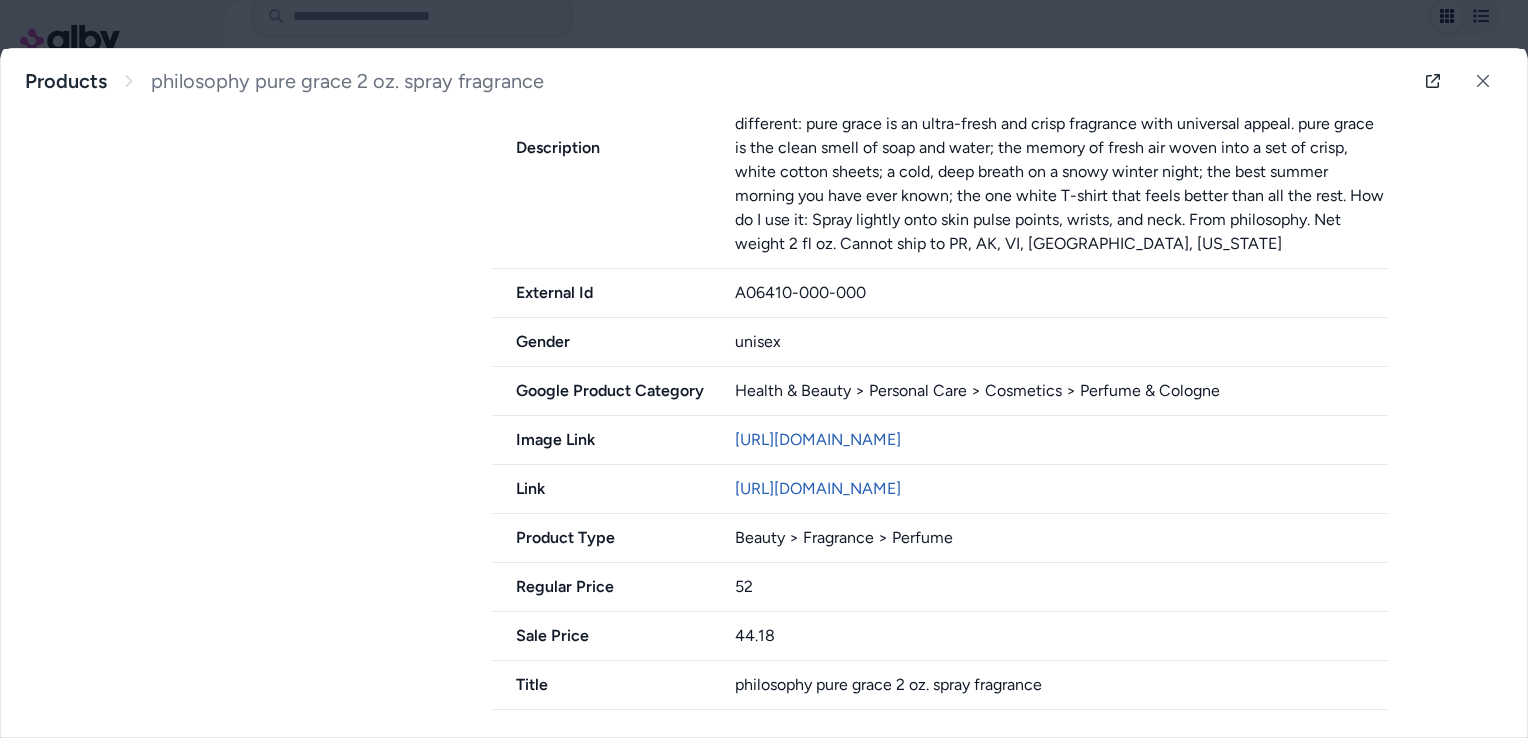 click on "Product Type" at bounding box center (601, 538) 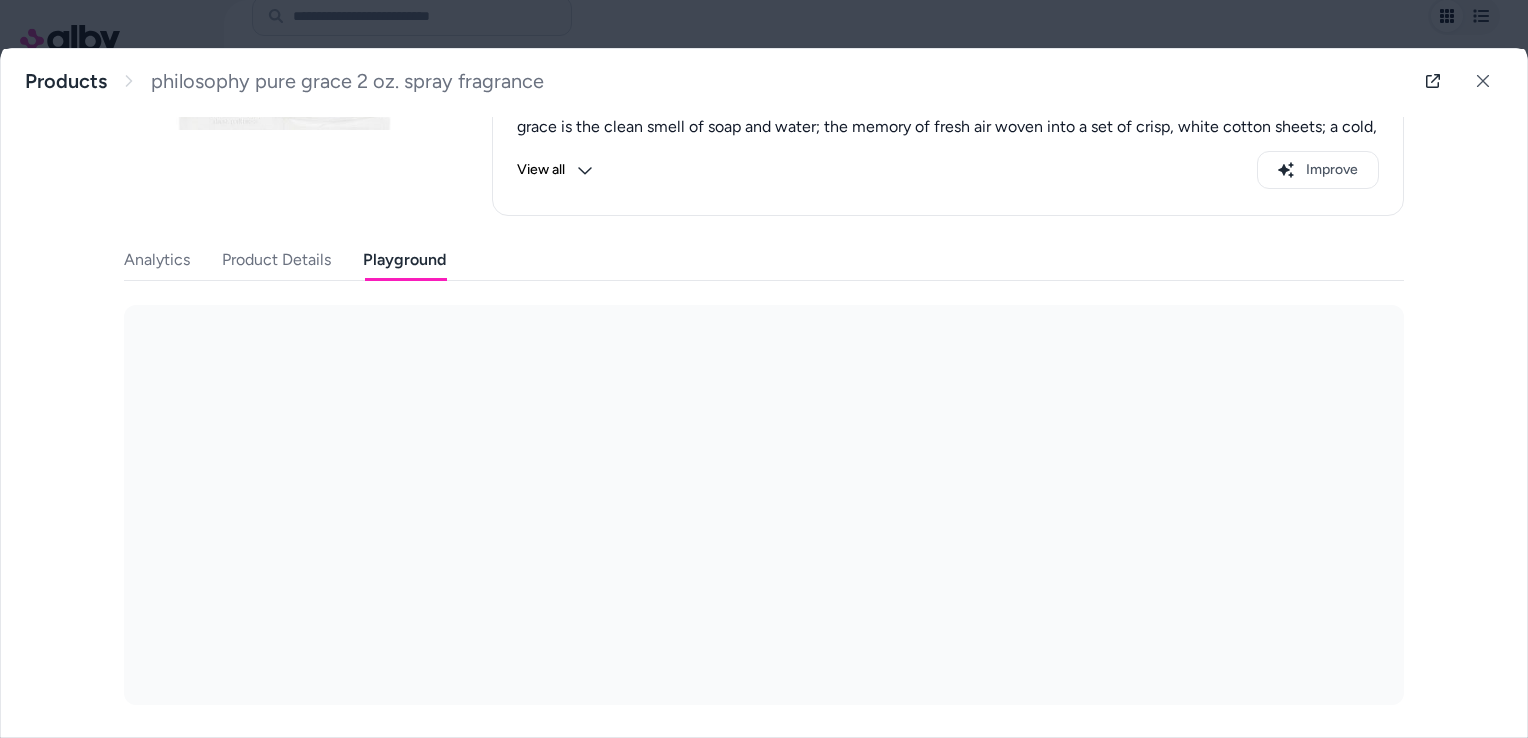 click on "Playground" at bounding box center [404, 260] 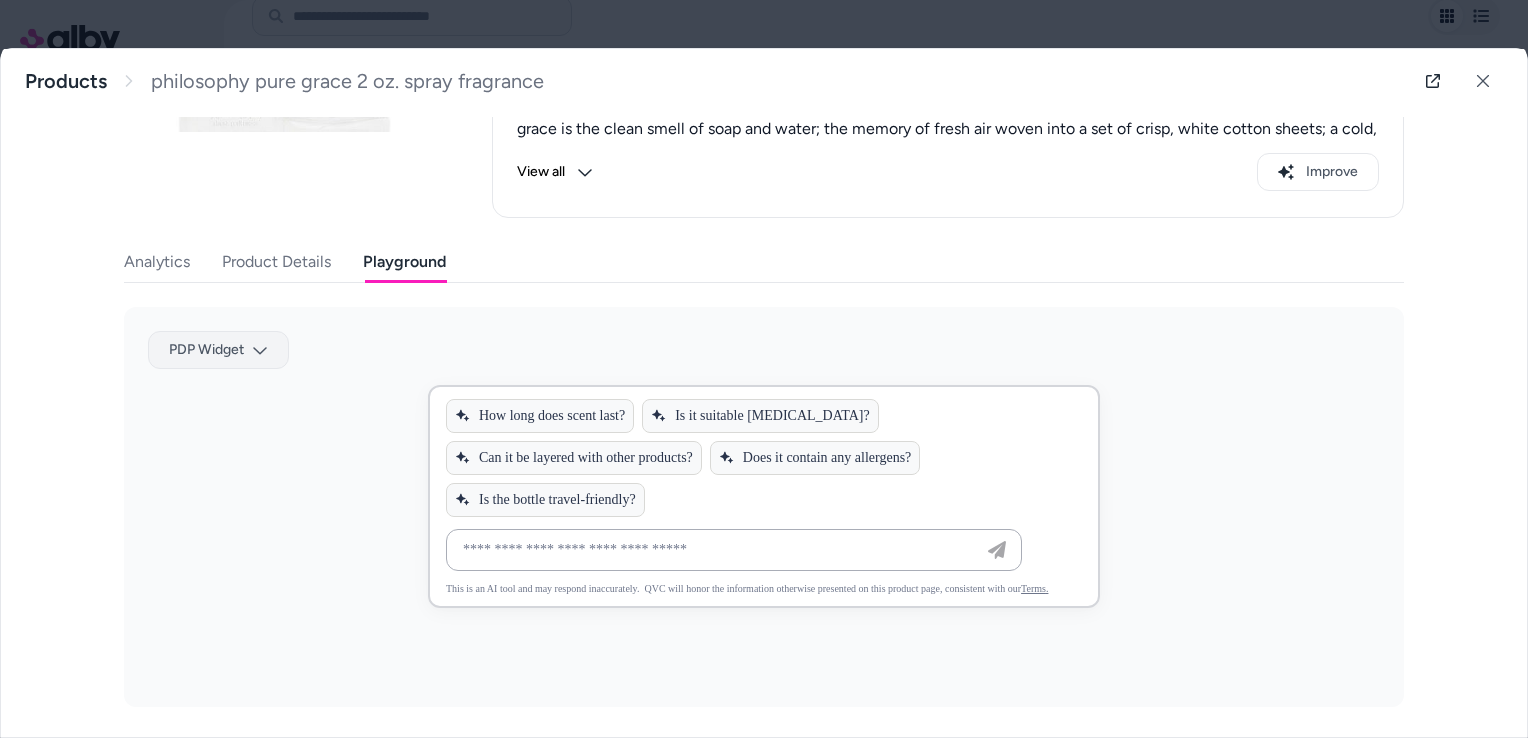 click on "Home Agents Inbox Analytics Experiences Knowledge Products Documents Rules Verified Q&As Reviews Survey Questions Integrations D Dana DiLemmo QVC Products philosophy pure grace 2 oz. spray fragrance $44.18 $52.00 Eastland Leather Loafers with Lug Sole - Syracu se,6-1/2 Wide $110.00 ProStrong Over-Nite Nail Intensive Moisture Bar rier 0.17 oz $20.68 $23.00 Eastland Women's Classic II Penny Loafers, Size 7 Wide, Mecca__ $100.00 A-D TriOral Fresh Breath 2 Formula Rinse System Auto-Delivery,Mint $21.75 philosophy super-size pure grace spray fragrance 4 oz. $65.45 $72.75 Clientele Estro-Lift Anti-Wrinkle Therapy $58.48 $65.00 Clientele Elastology Anti-Aging Activator $70.98 $89.00 Clientele Estro-Lift Lotus Restorative Cream $67.48 $75.00 Clientele Estro-Lift Wrinkle Filler $44.08 $49.00 Clientele Elastology Instant Skin Benefits Tigh ner $35.08 $39.00 Clientele Soy Estro-Lift Hand & Nail Therapy $35.98 $45.00 Surgeon's Skin Secret Beeswax Moisturizer- Lave nder $26.97 $29.99 $28.77 $31.99 $28.77 $31.99 $18.99 $52" at bounding box center (764, 369) 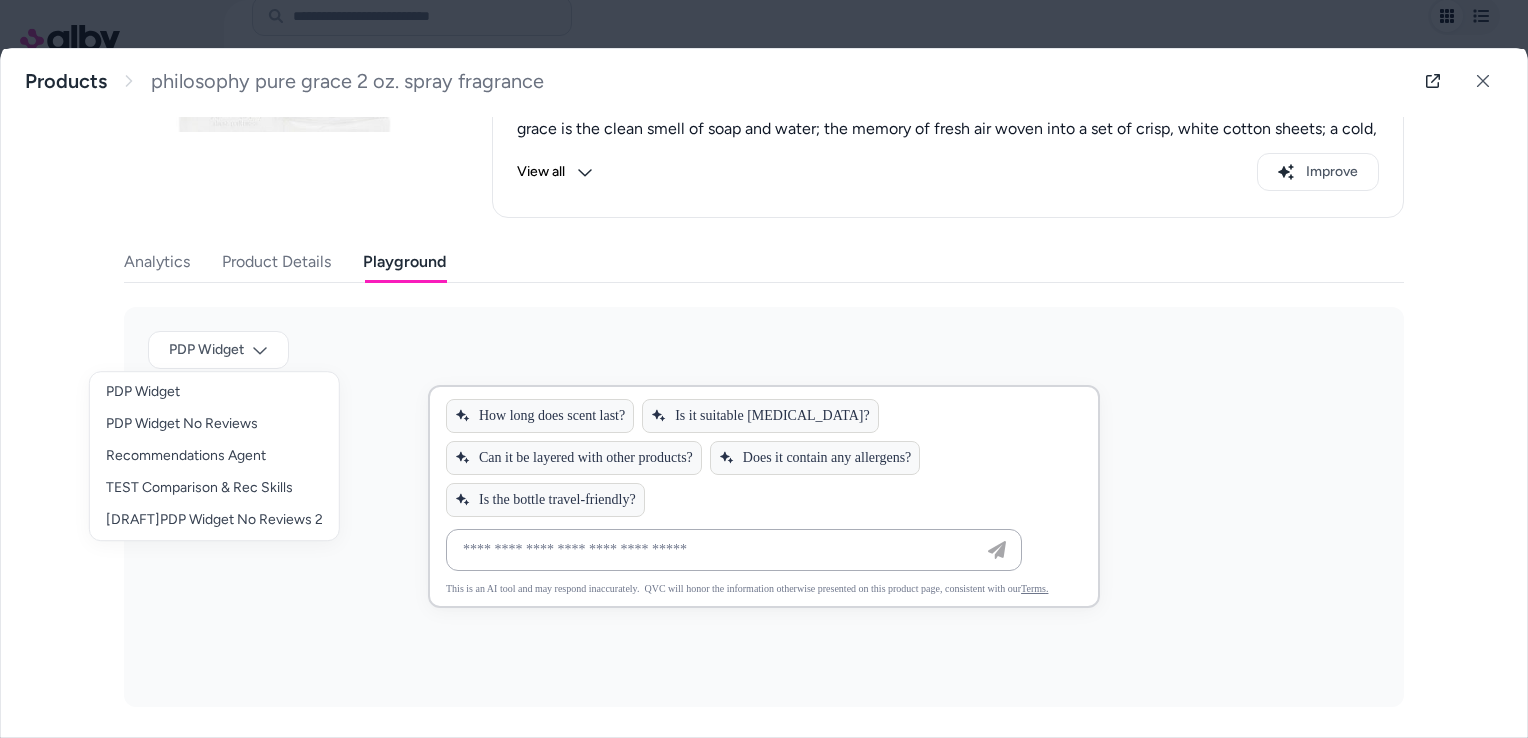 click at bounding box center (764, 369) 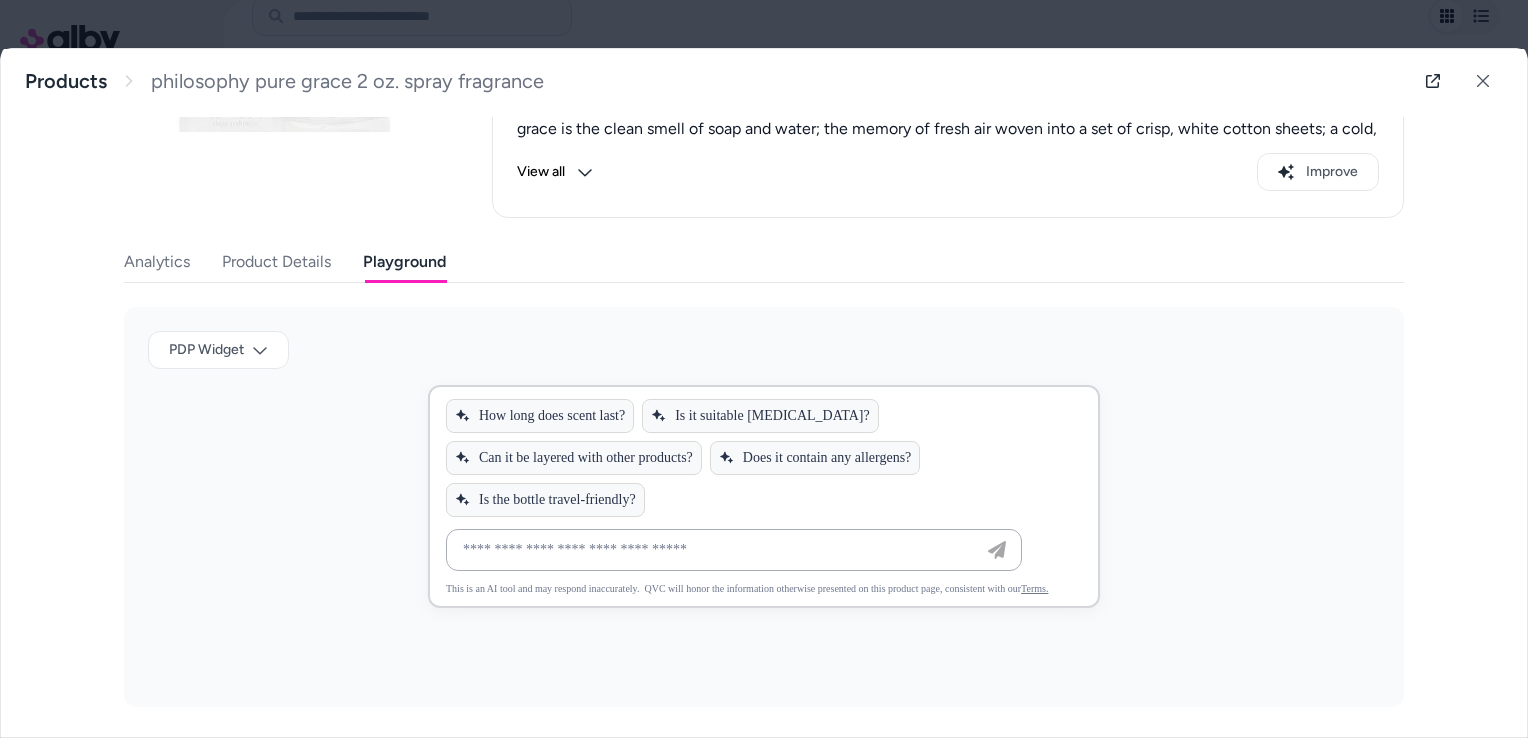 click on "Product Details" at bounding box center (276, 262) 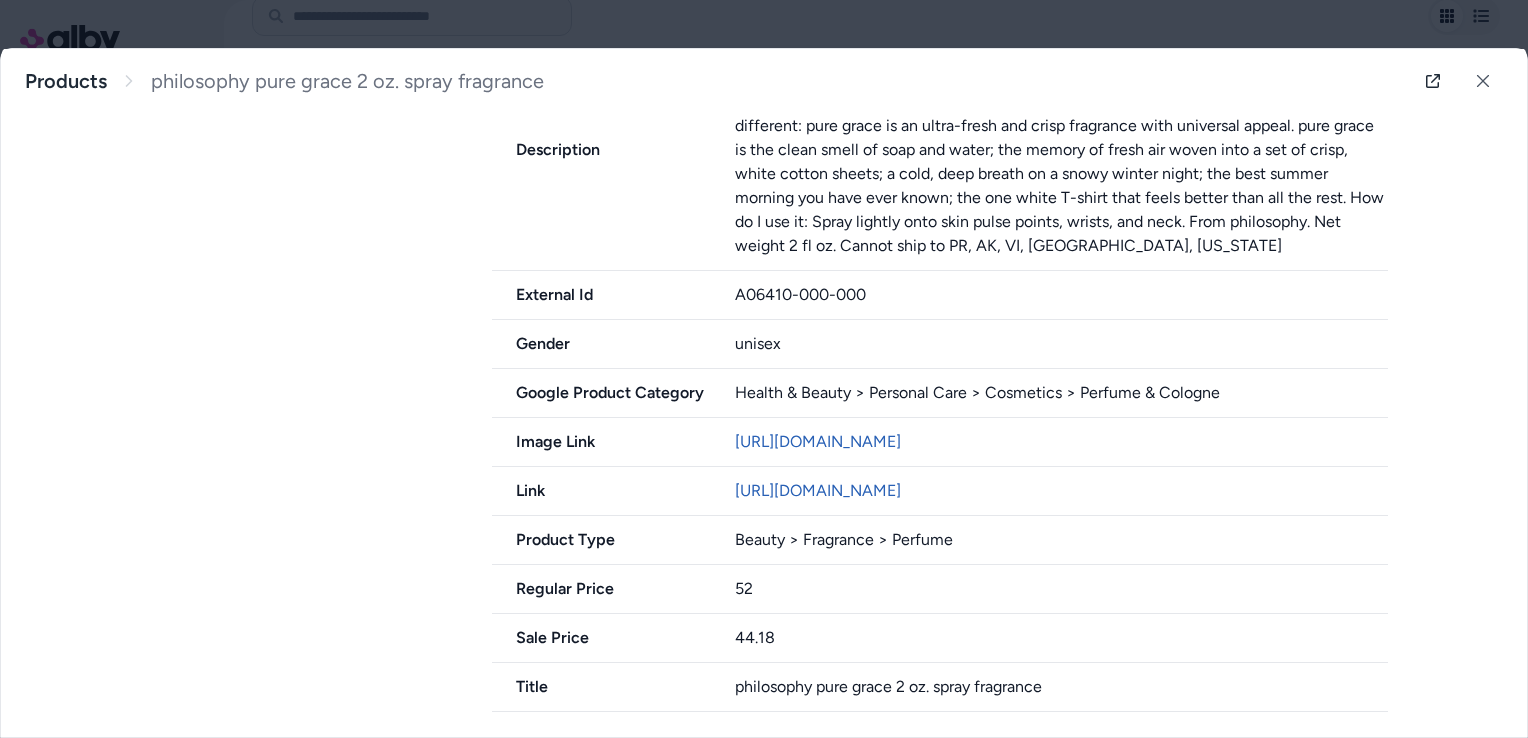 scroll, scrollTop: 822, scrollLeft: 0, axis: vertical 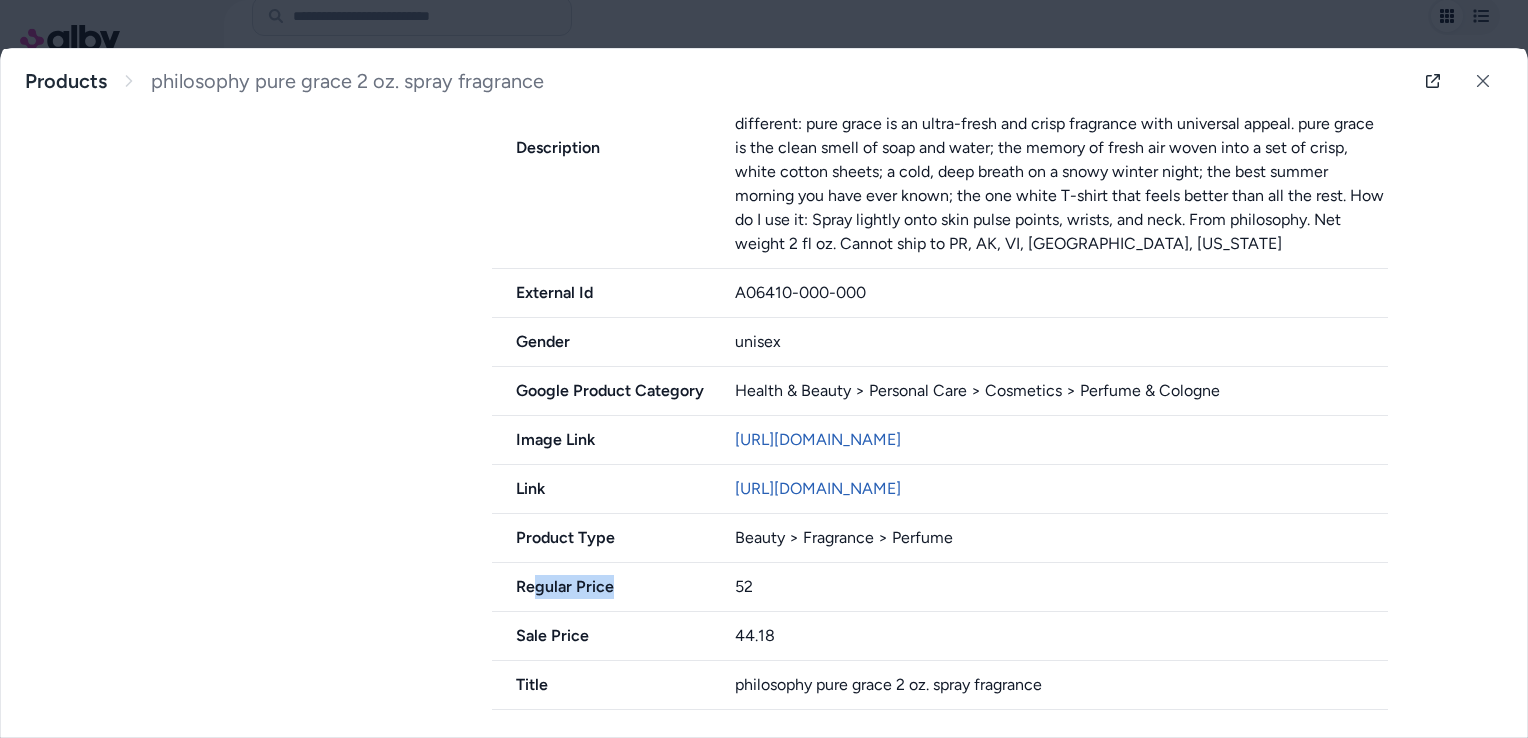 drag, startPoint x: 533, startPoint y: 586, endPoint x: 604, endPoint y: 587, distance: 71.00704 